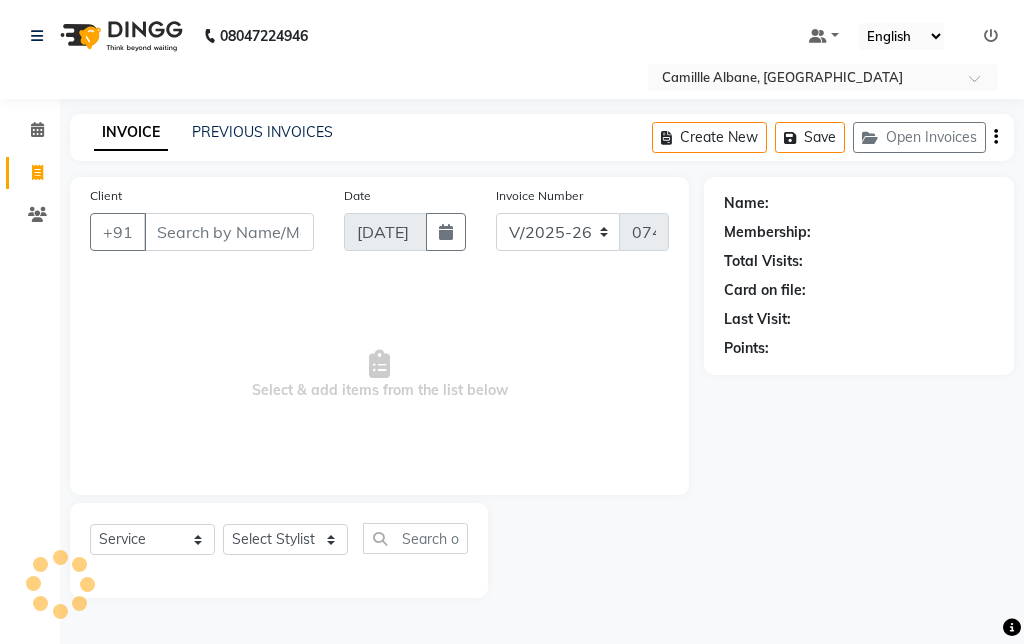 select on "7025" 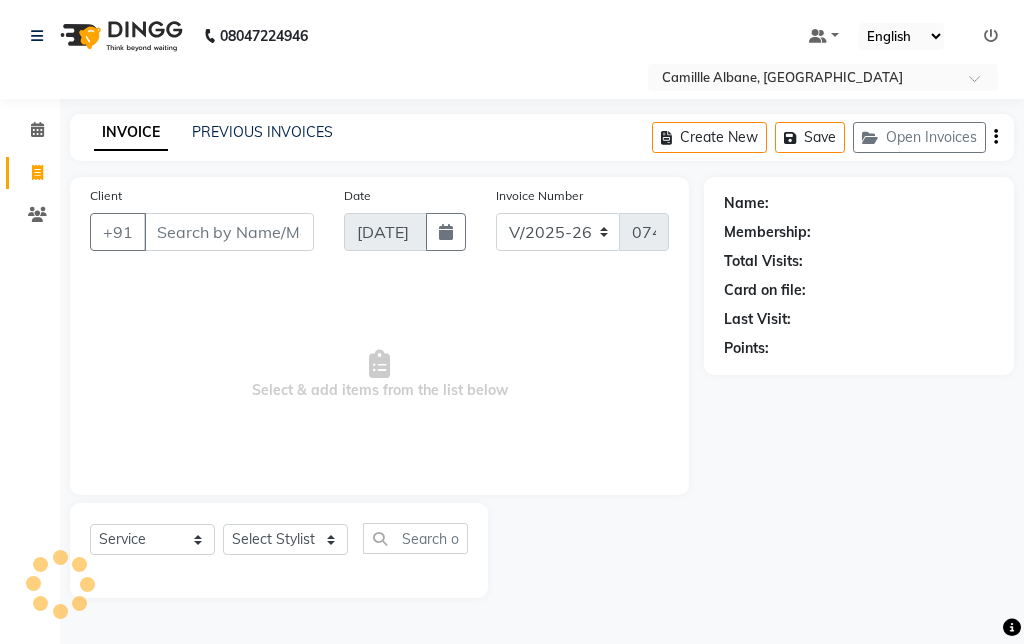 scroll, scrollTop: 0, scrollLeft: 0, axis: both 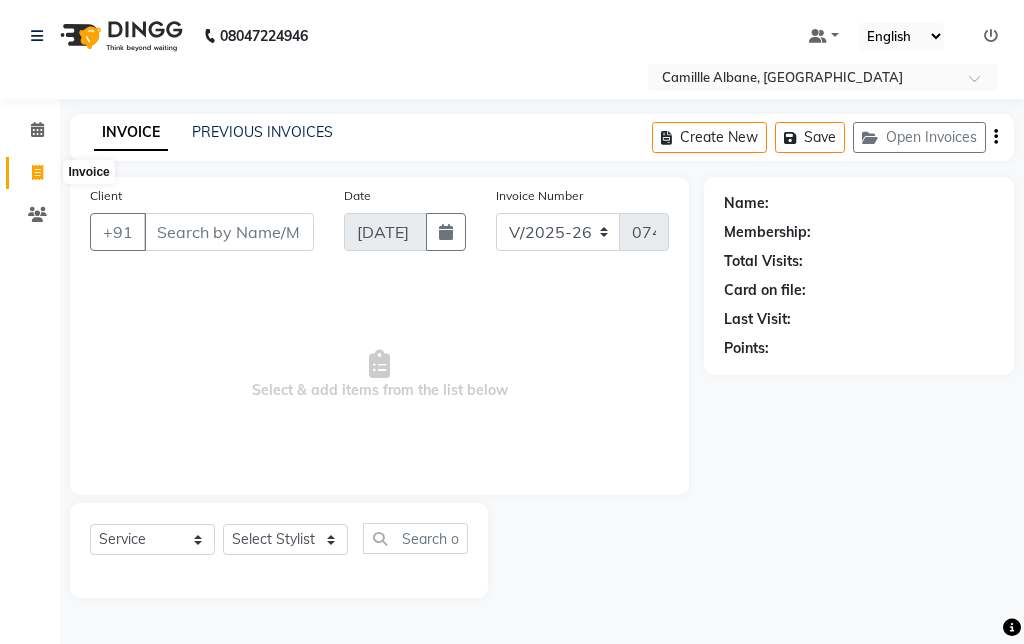 click 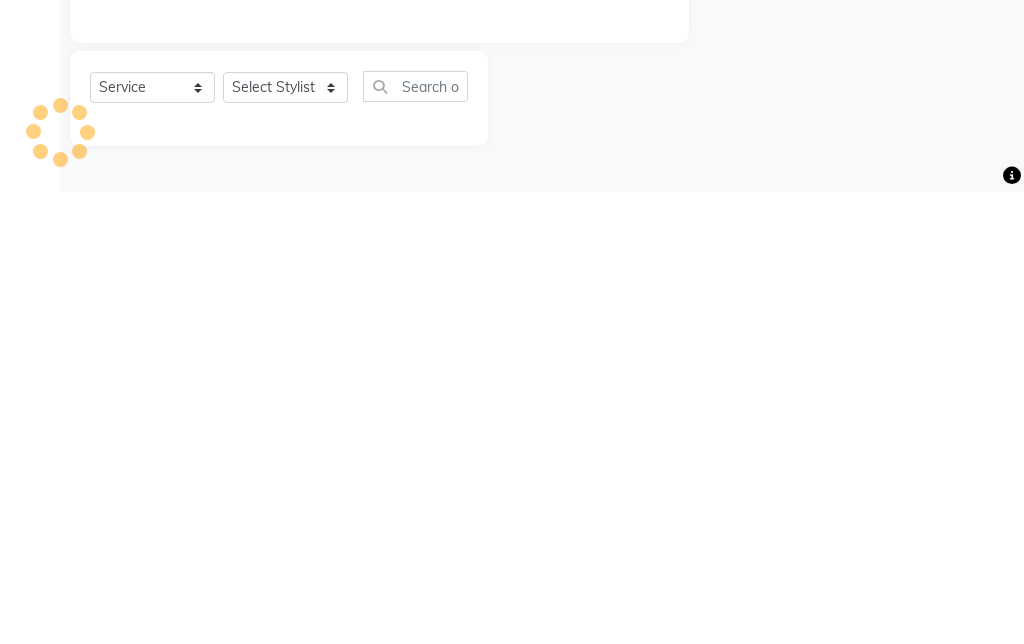 type on "0742" 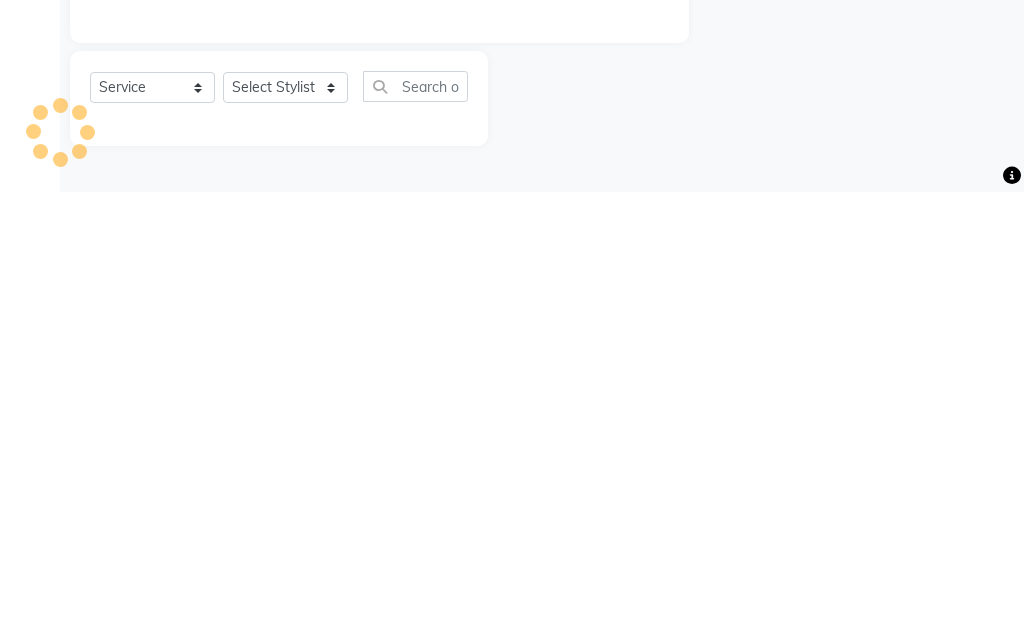 select on "7025" 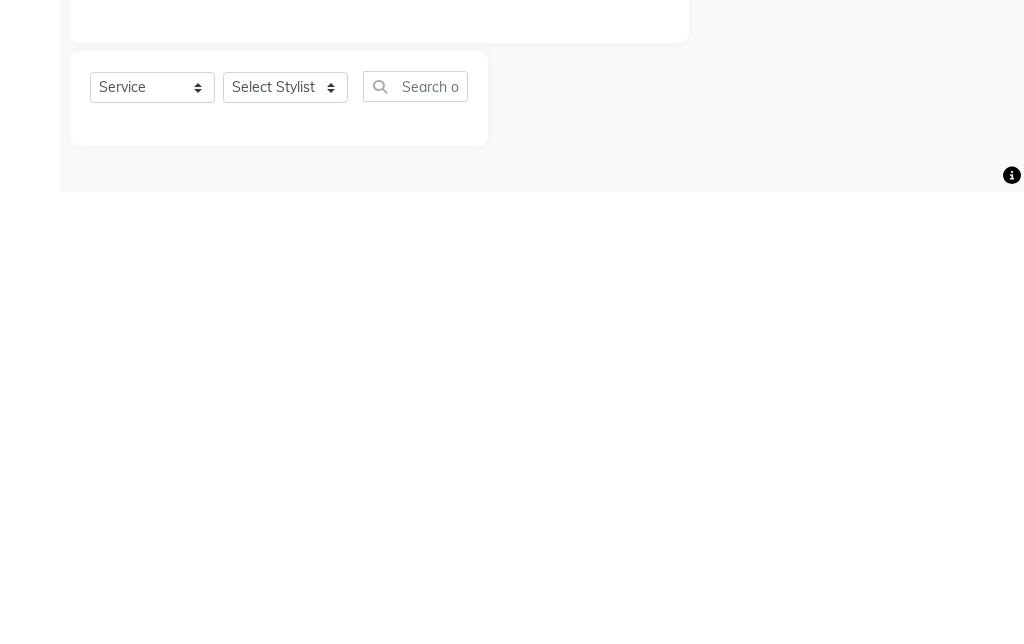 click on "Name: Membership: Total Visits: Card on file: Last Visit:  Points:" 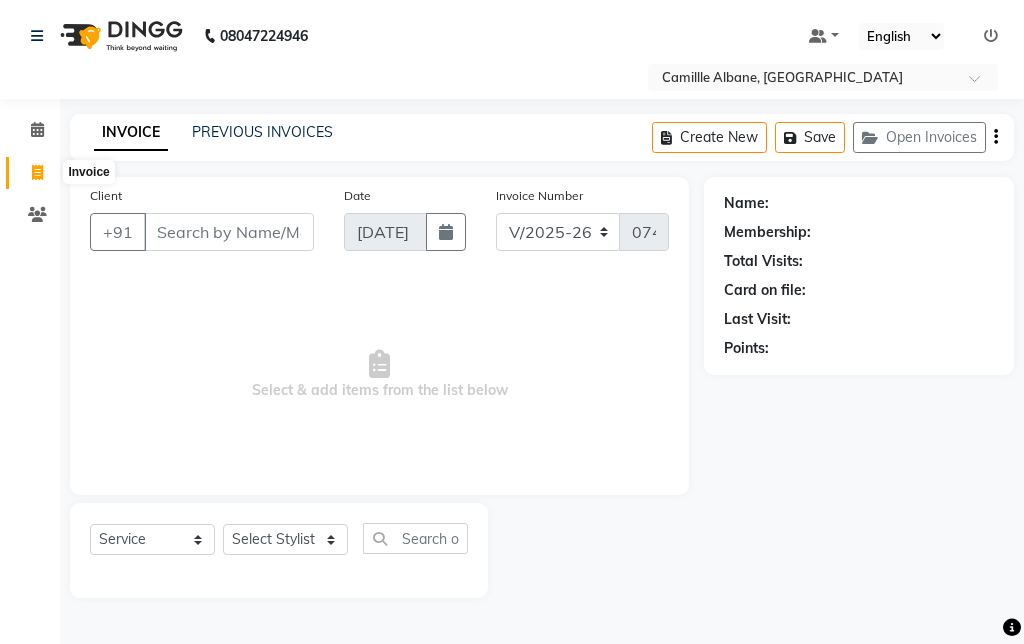click 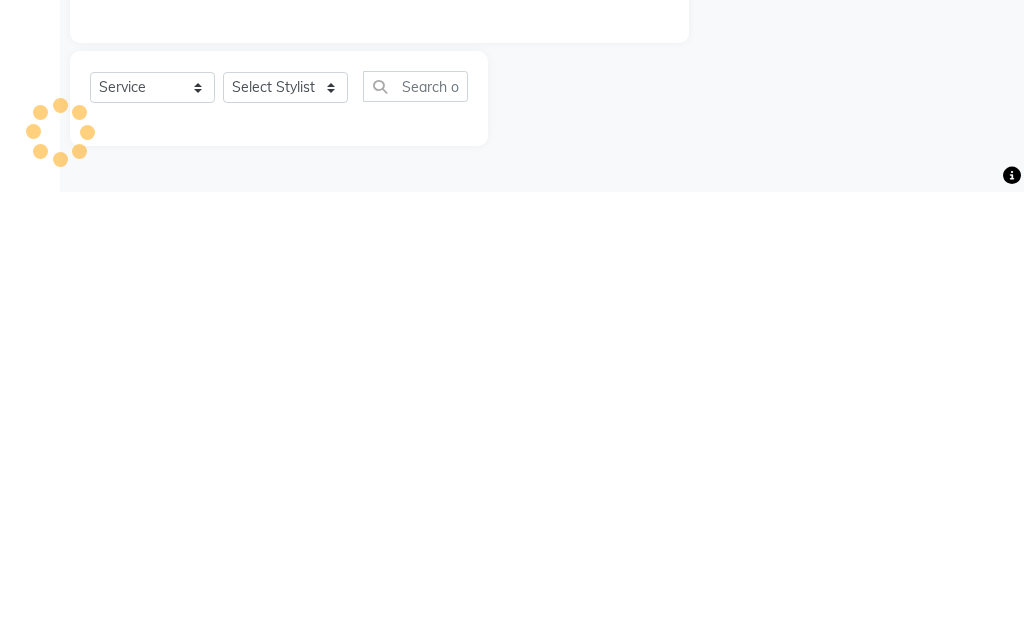 select on "7025" 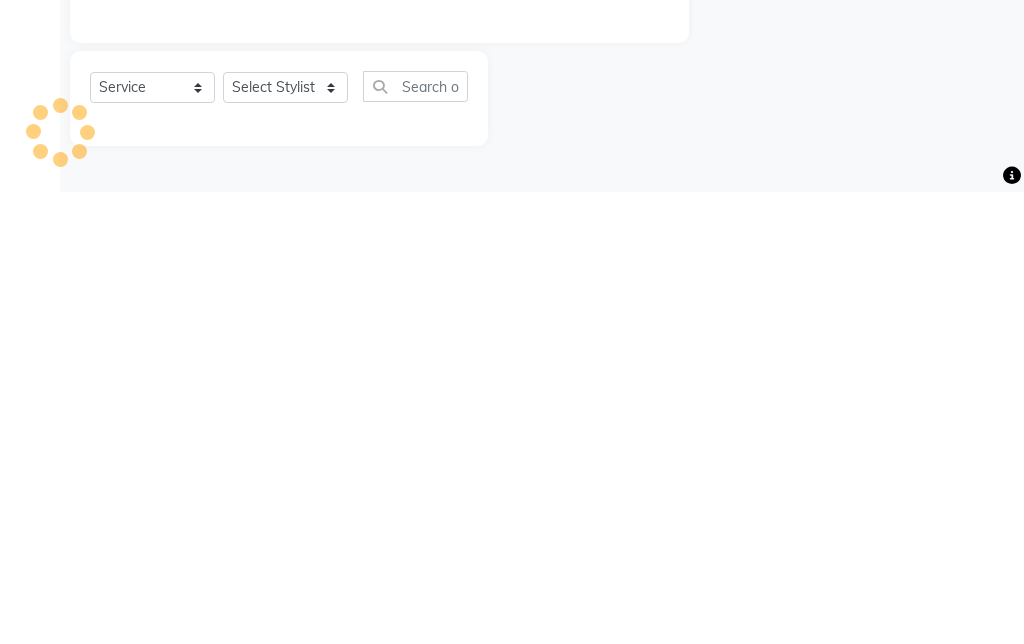 type on "0742" 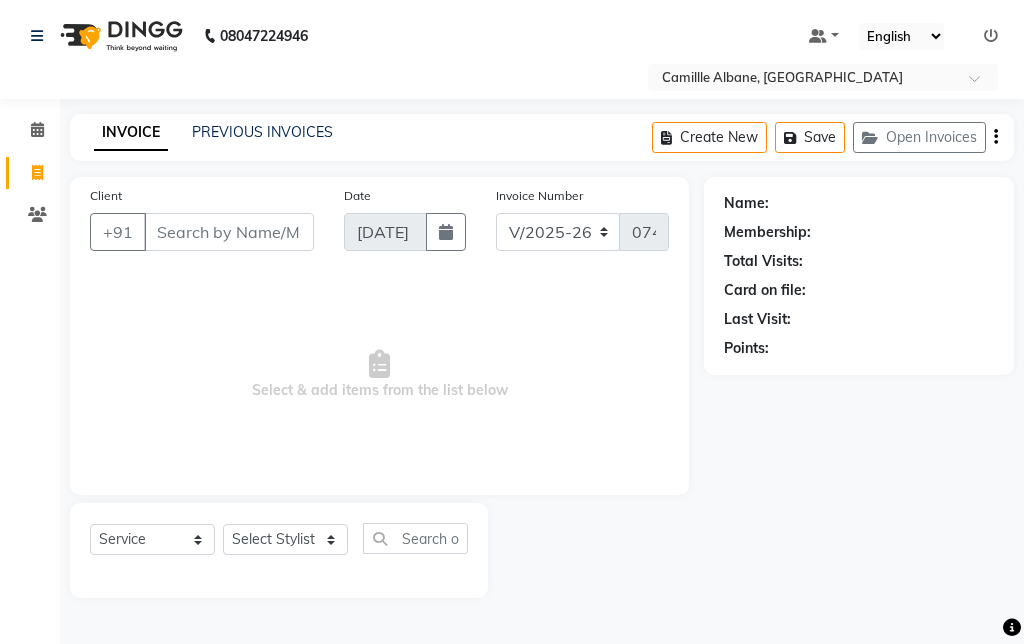 click 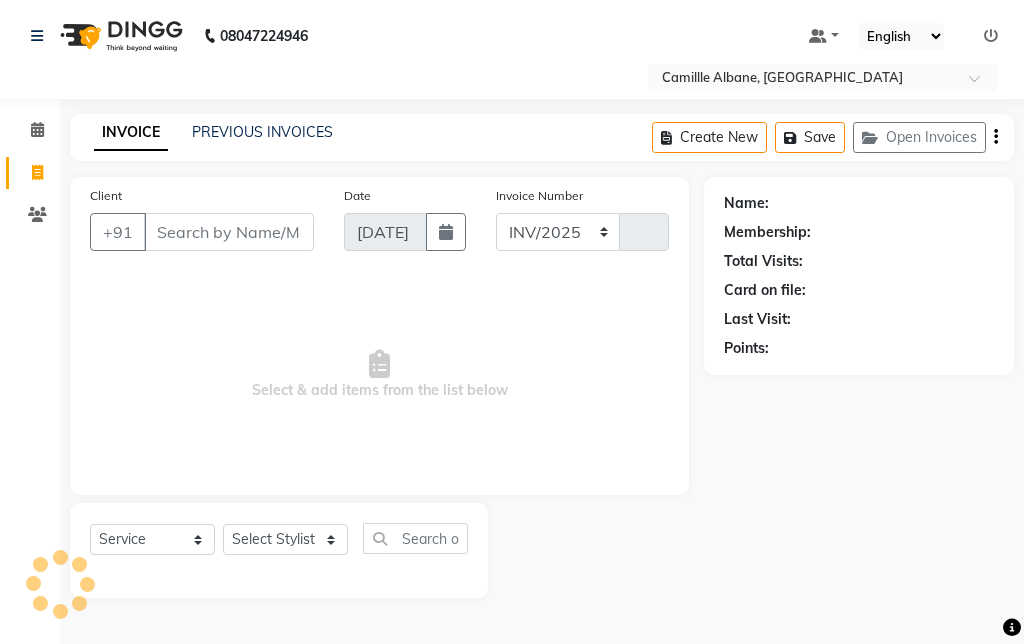 select on "7025" 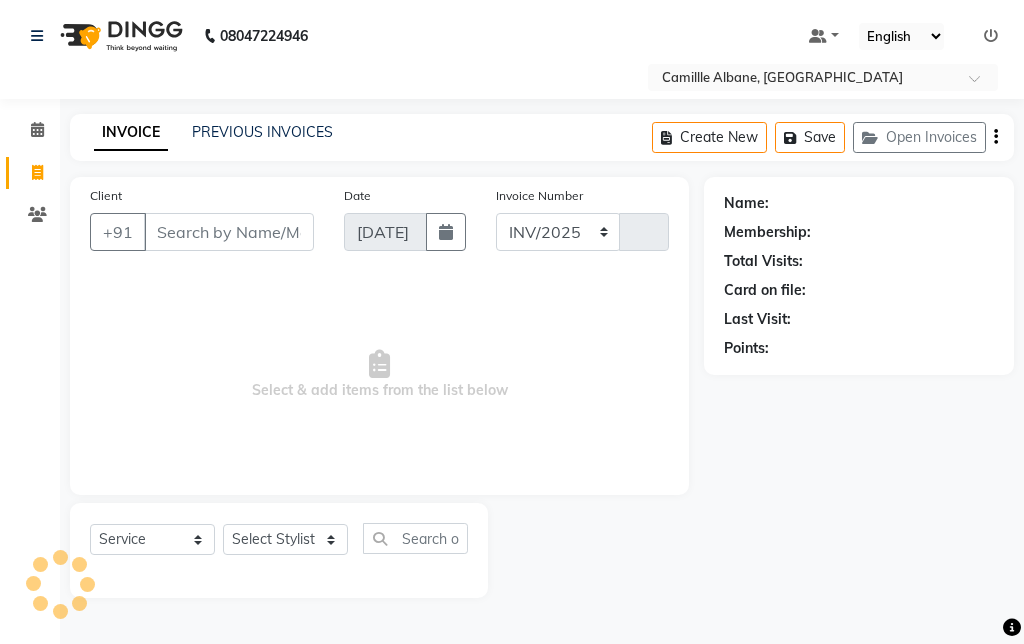 type on "0742" 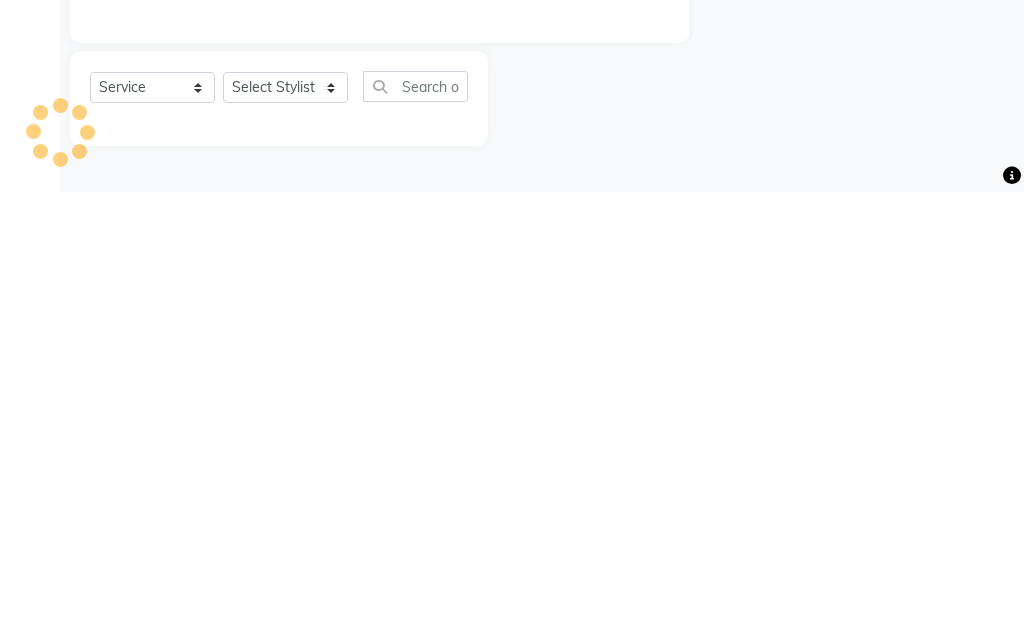 click 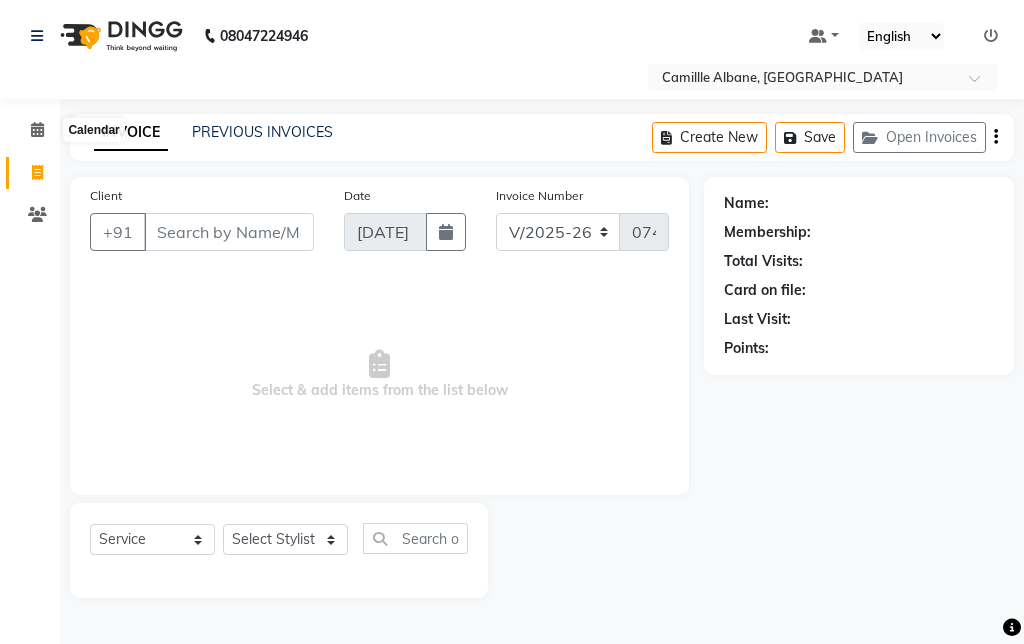 click 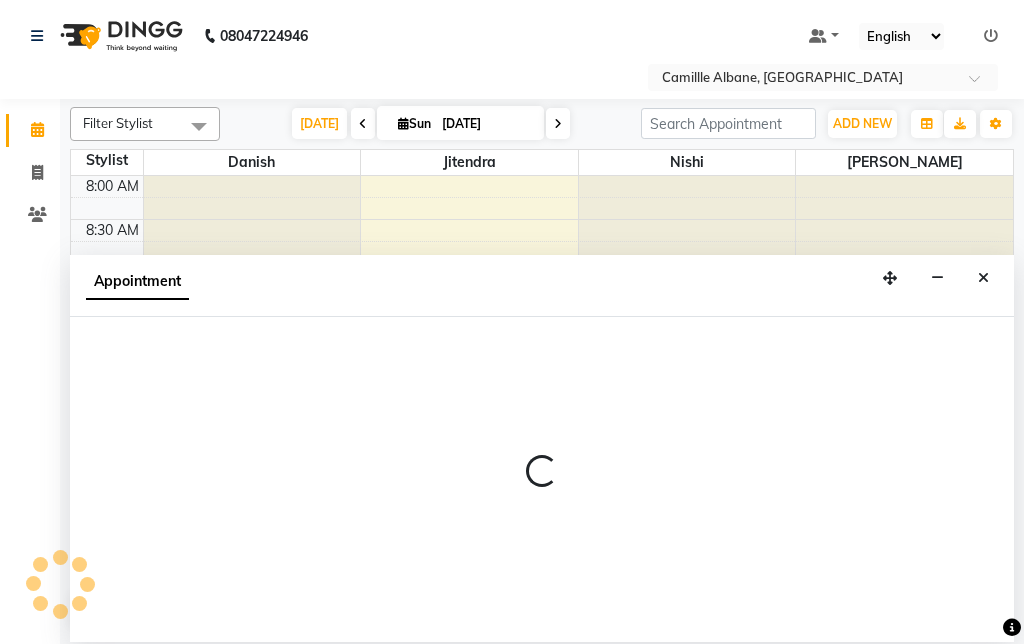 select on "57811" 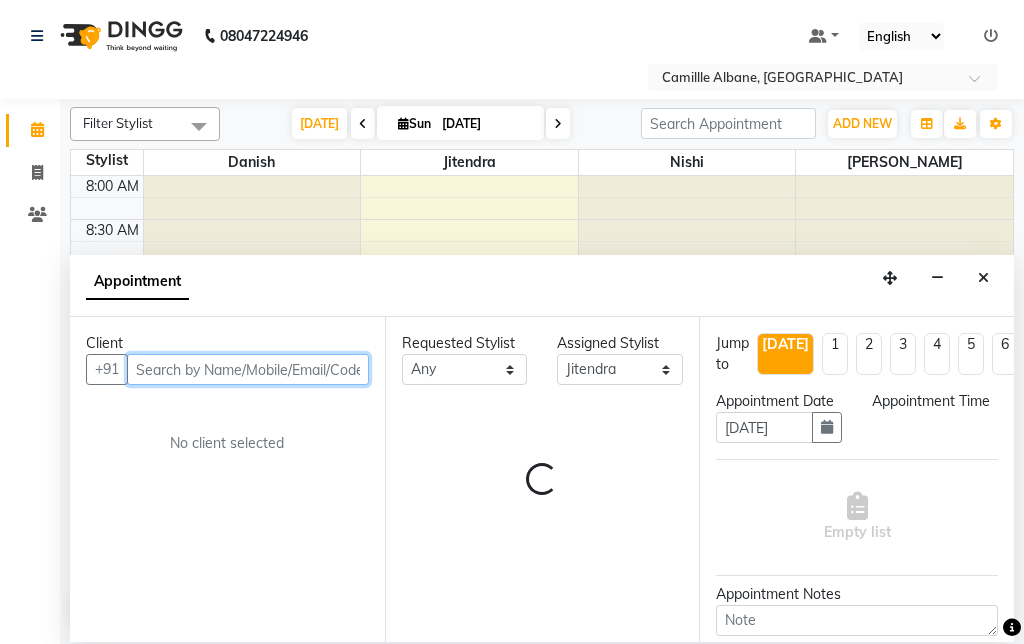 select on "585" 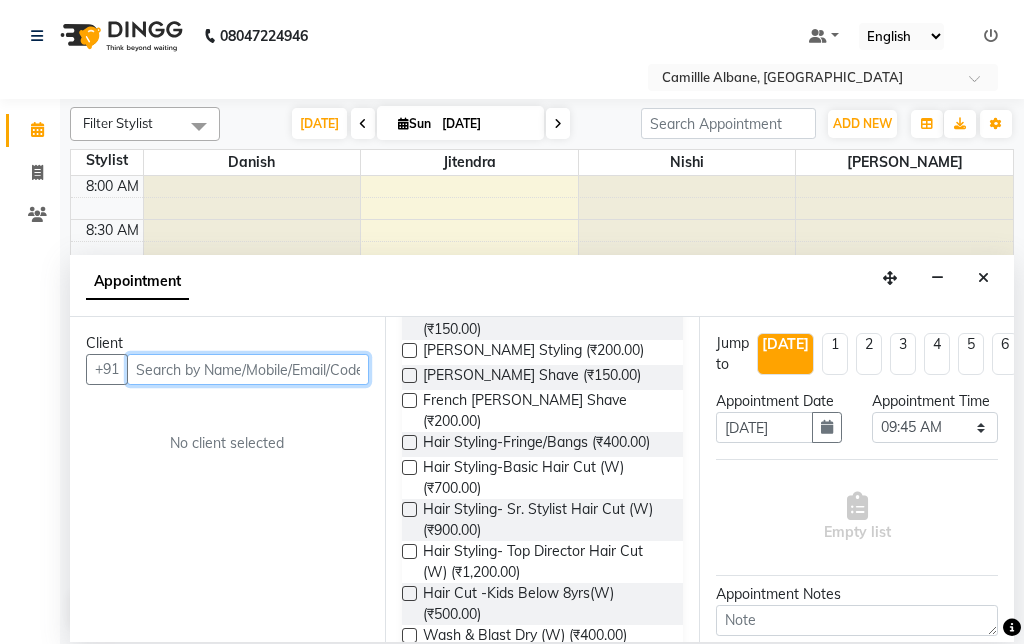 scroll, scrollTop: 332, scrollLeft: 0, axis: vertical 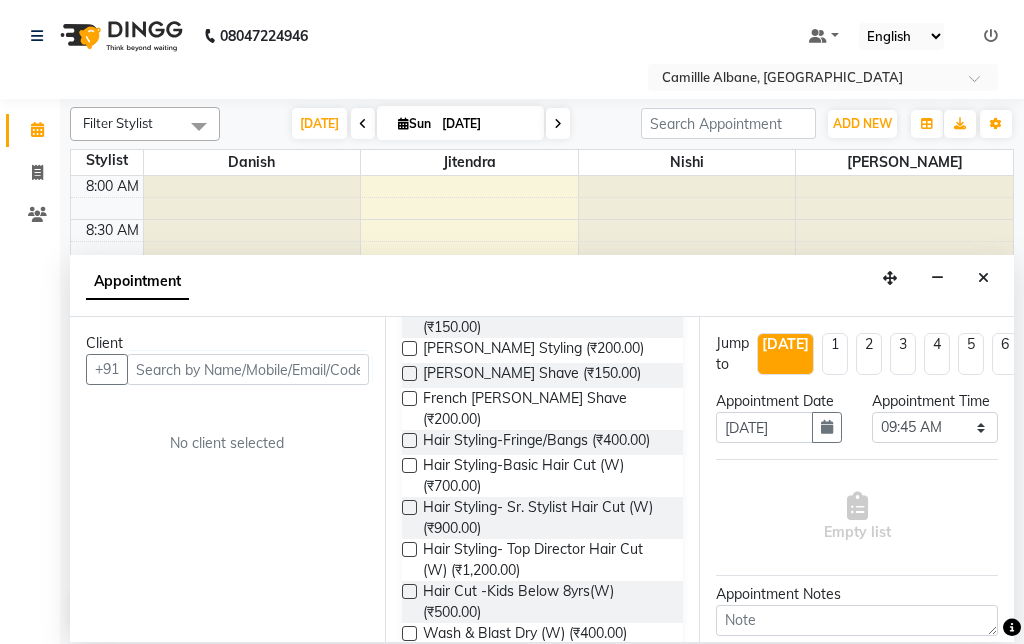 click at bounding box center (983, 278) 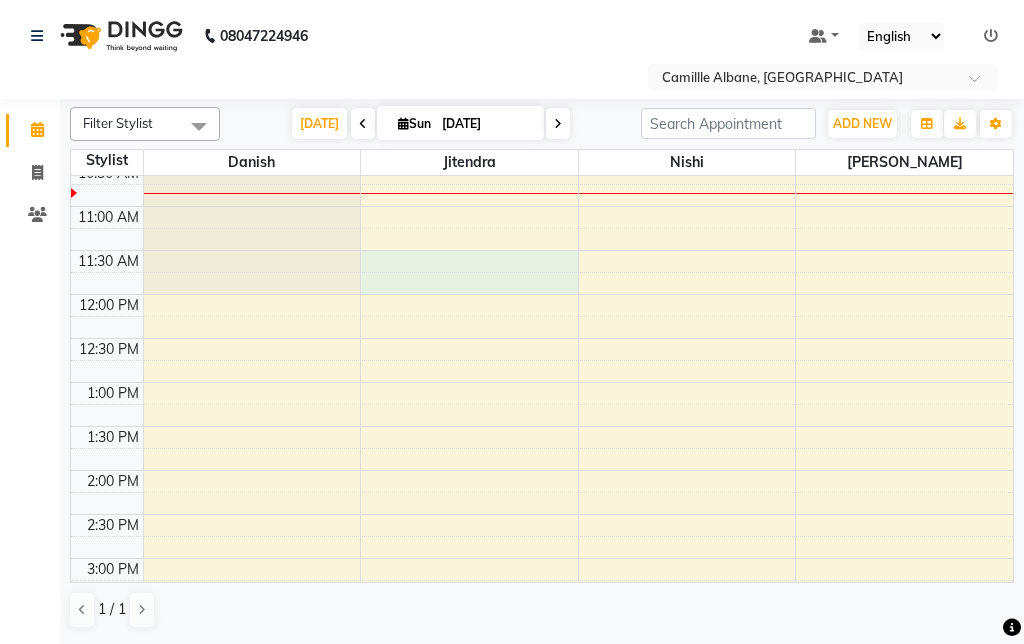 select on "57811" 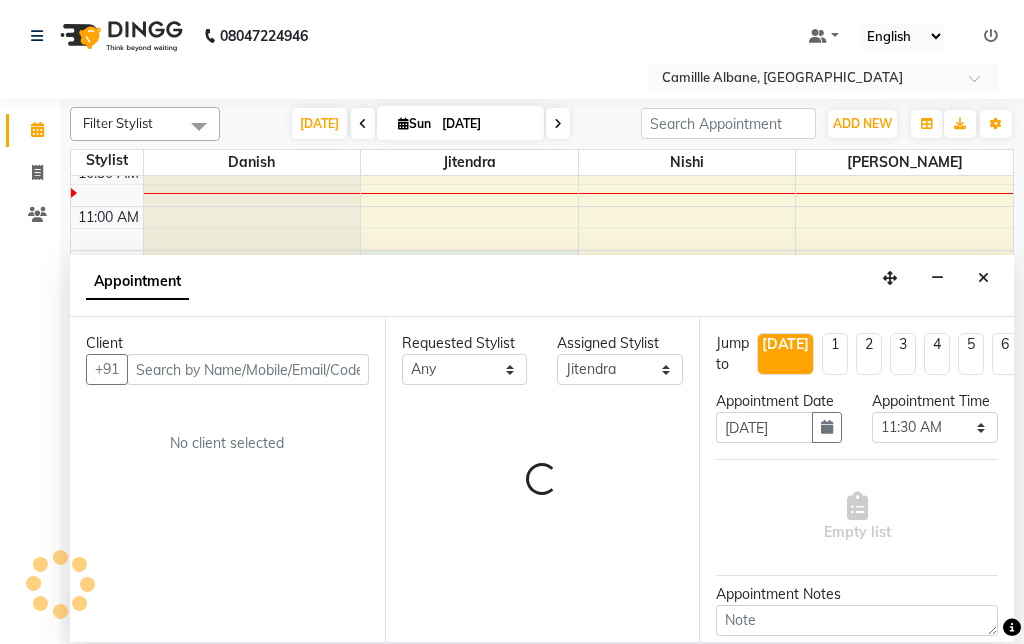 scroll, scrollTop: 233, scrollLeft: 0, axis: vertical 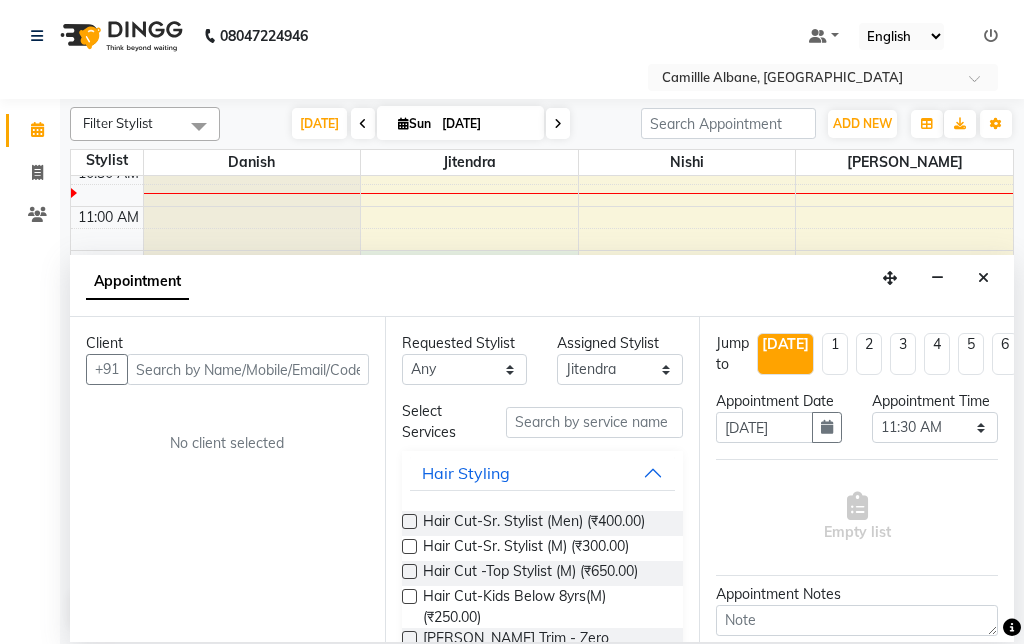 click at bounding box center [983, 278] 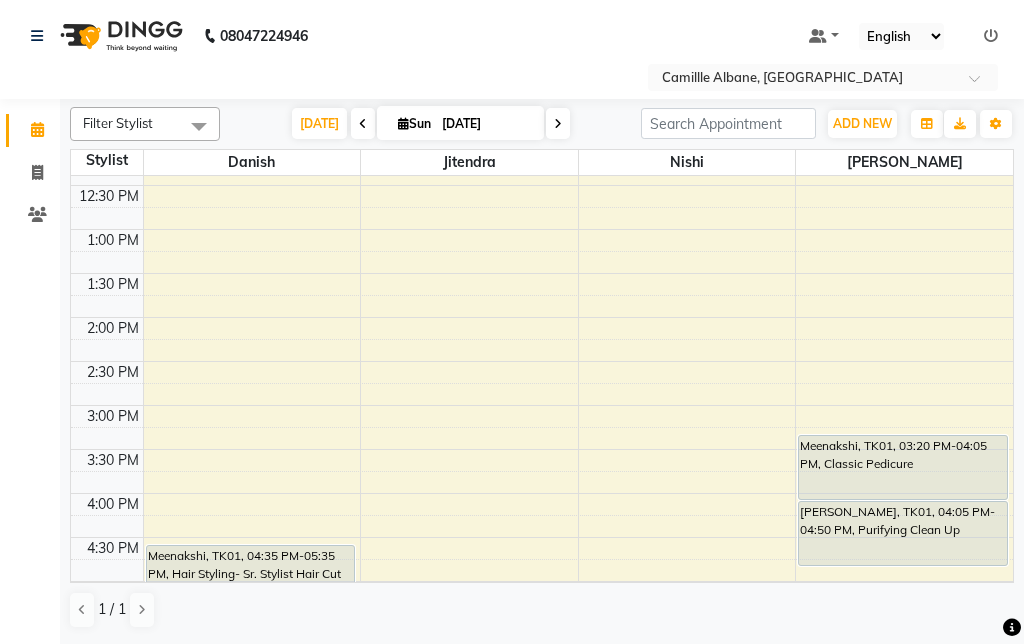 scroll, scrollTop: 397, scrollLeft: 0, axis: vertical 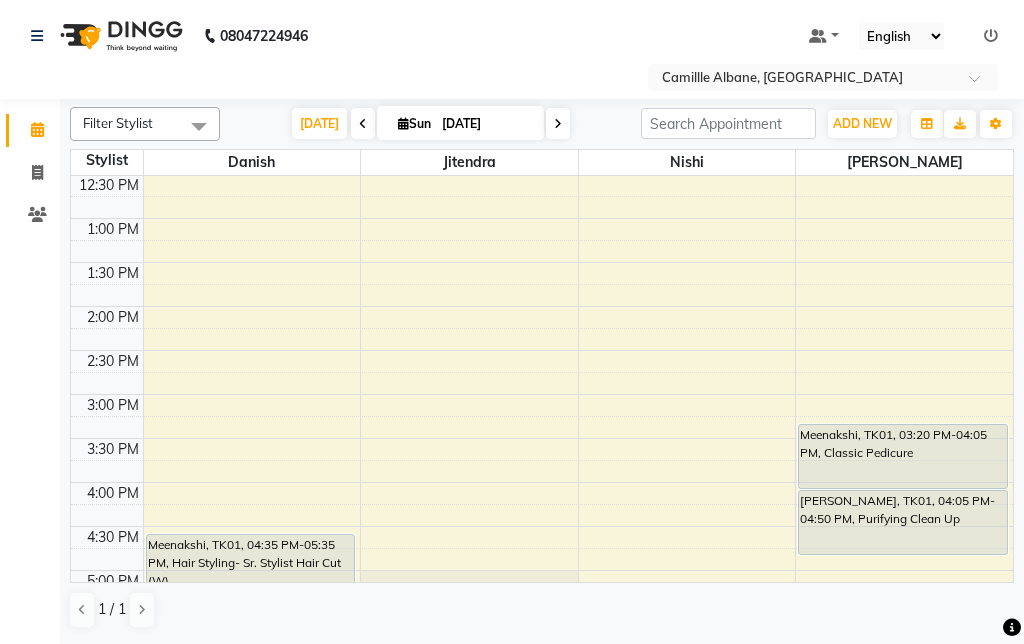 click on "4:00 PM" at bounding box center (113, 493) 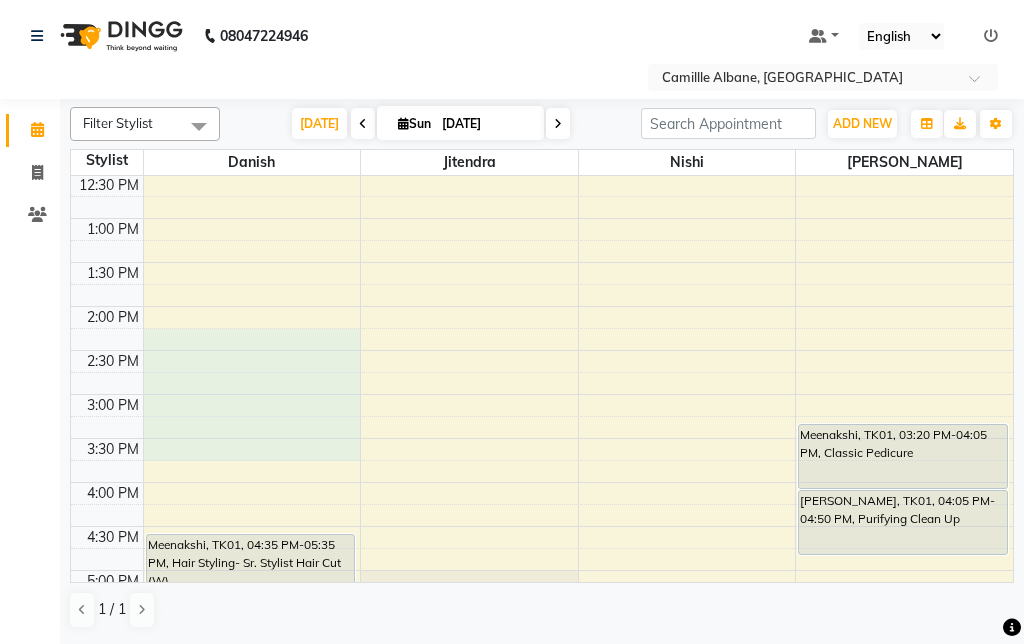 select on "57806" 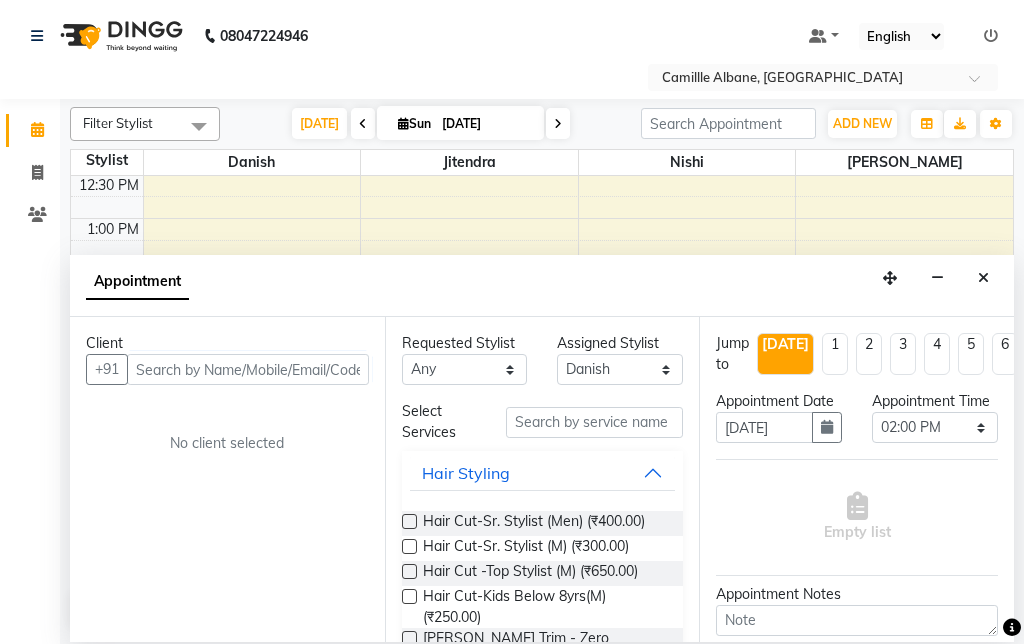 click at bounding box center [983, 278] 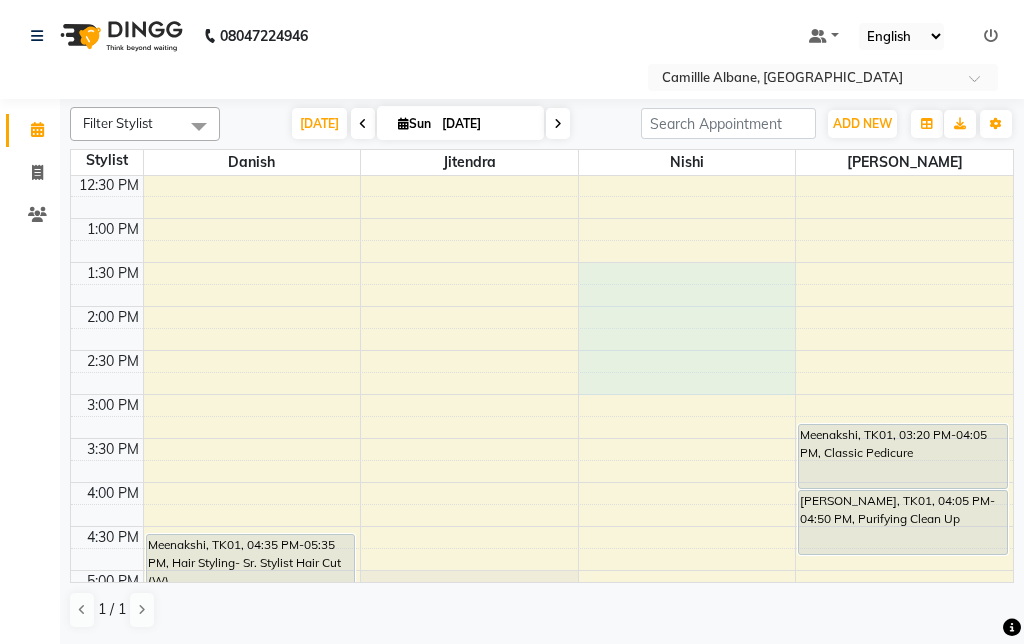 select on "57813" 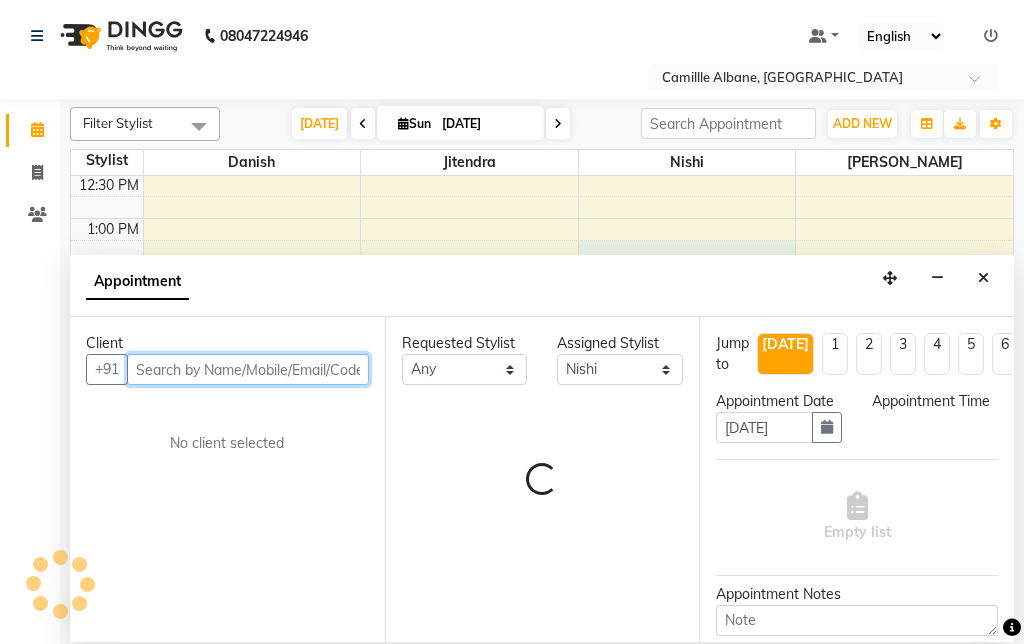 select on "795" 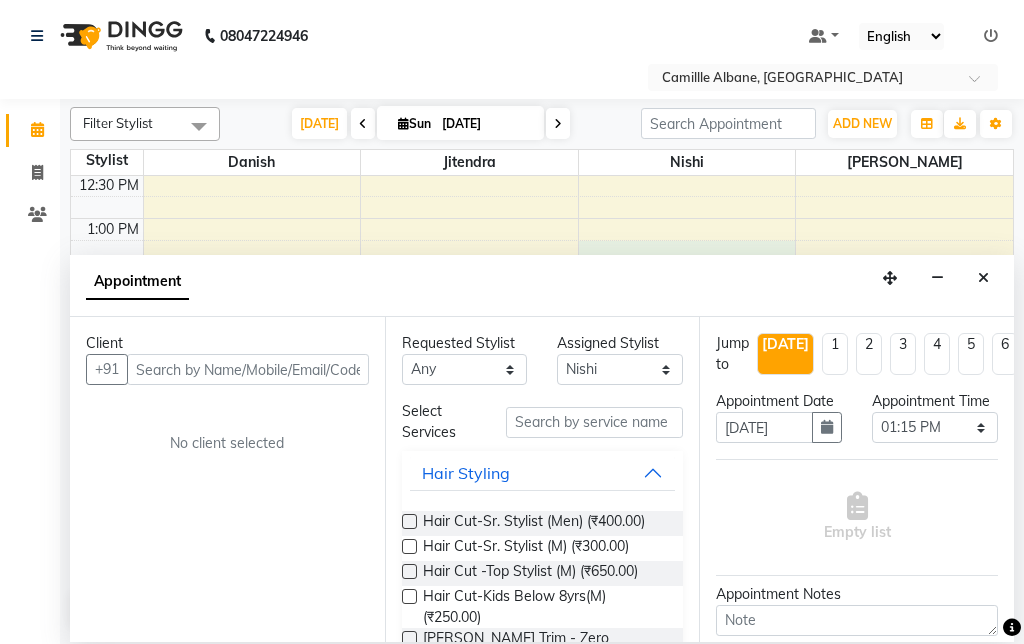 click at bounding box center (983, 278) 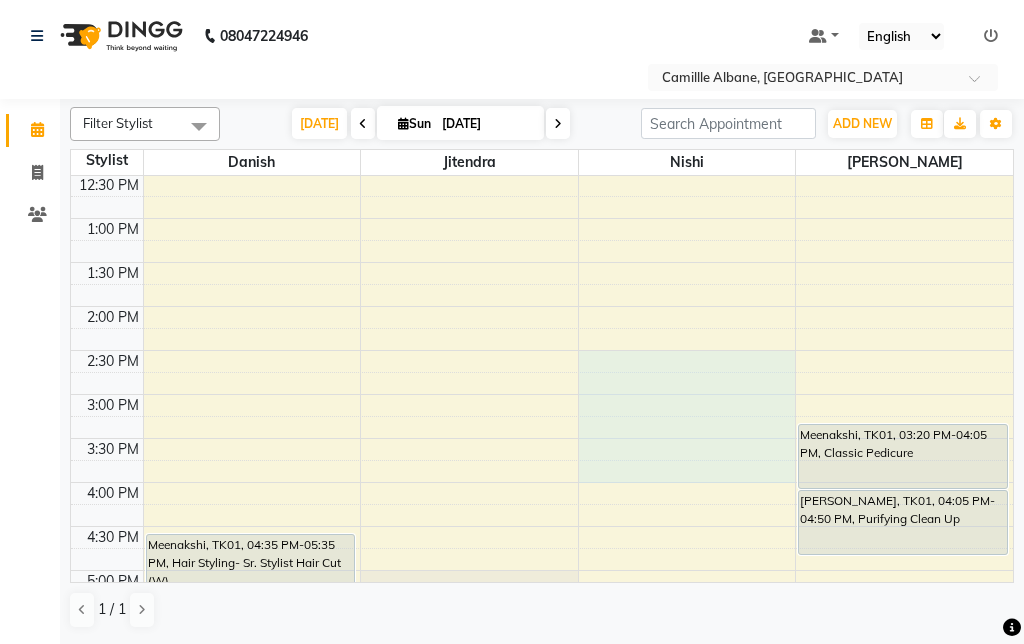 select on "57813" 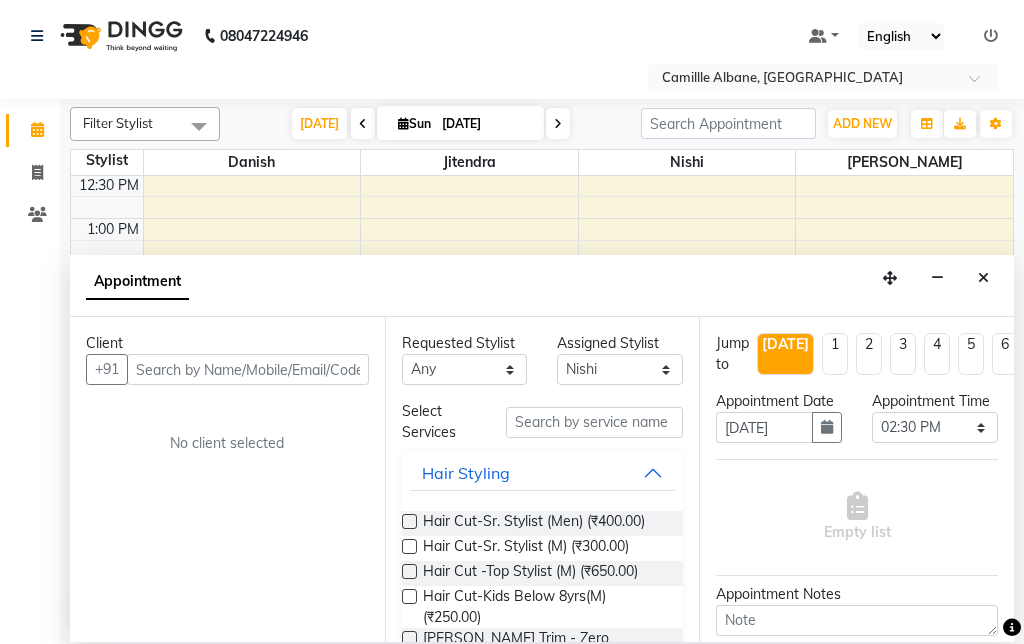 click at bounding box center [983, 278] 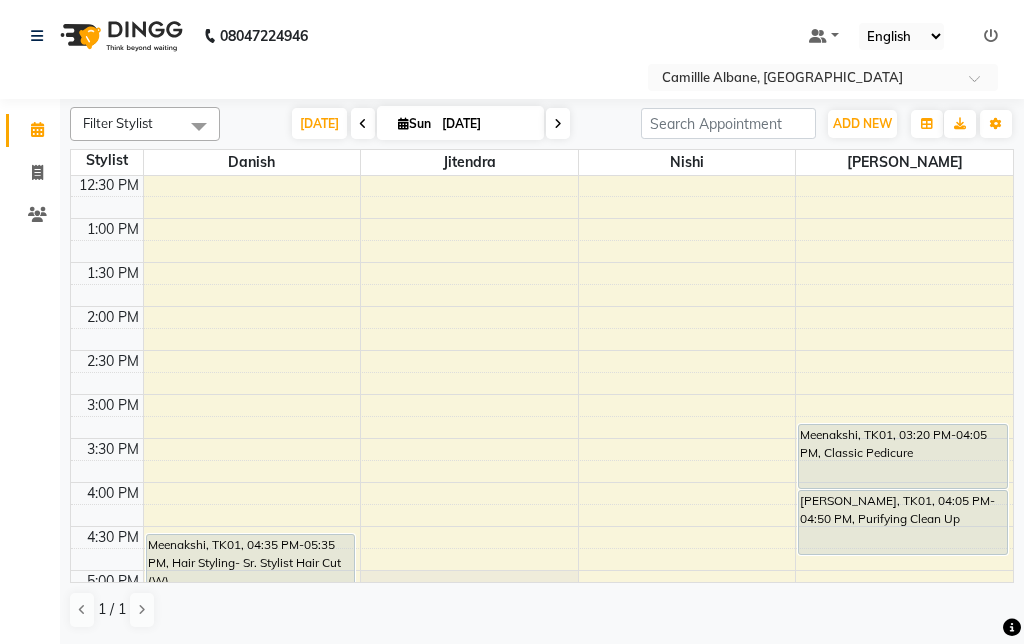 select on "57814" 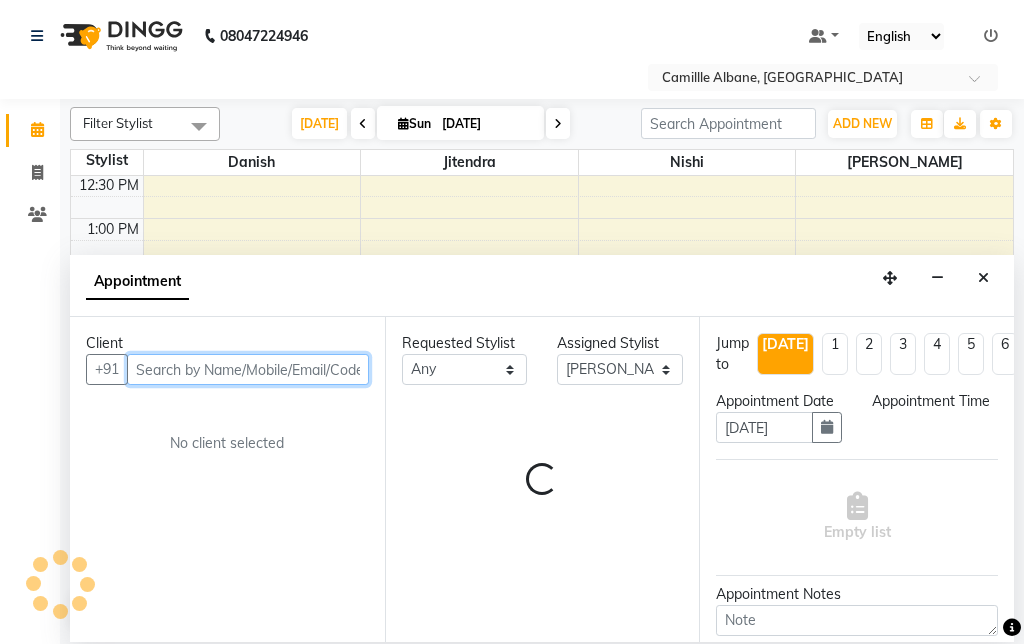 select on "810" 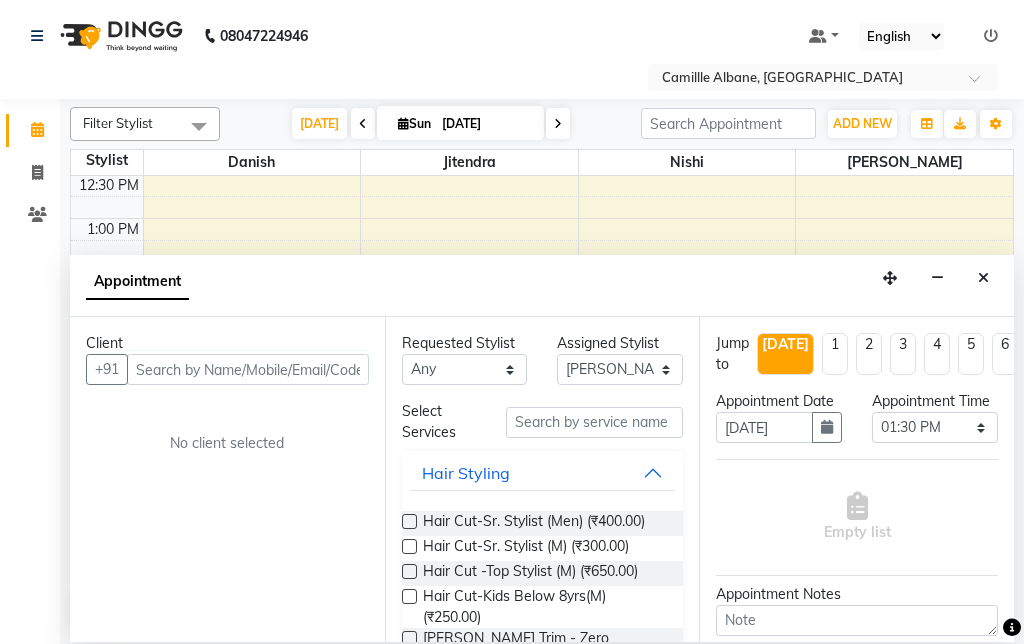 click at bounding box center (983, 278) 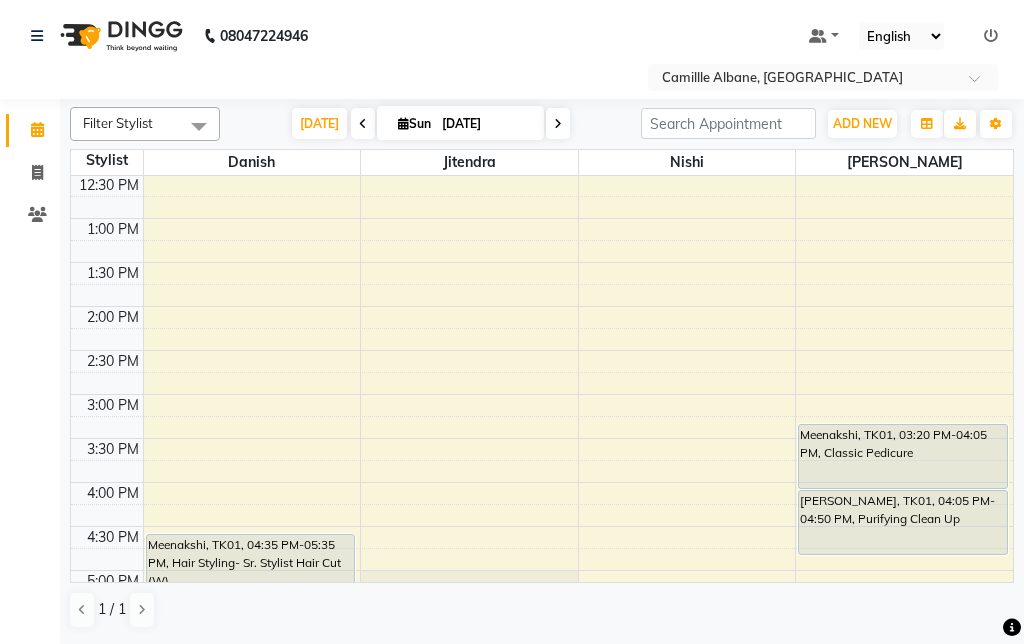 click 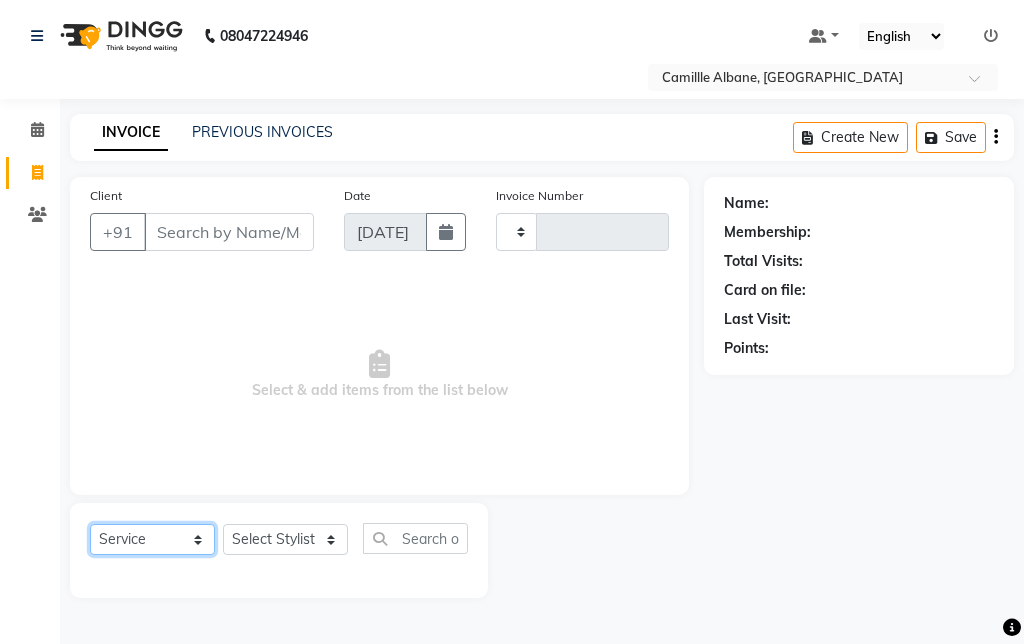 click on "Select  Service  Product  Membership  Package Voucher Prepaid Gift Card" 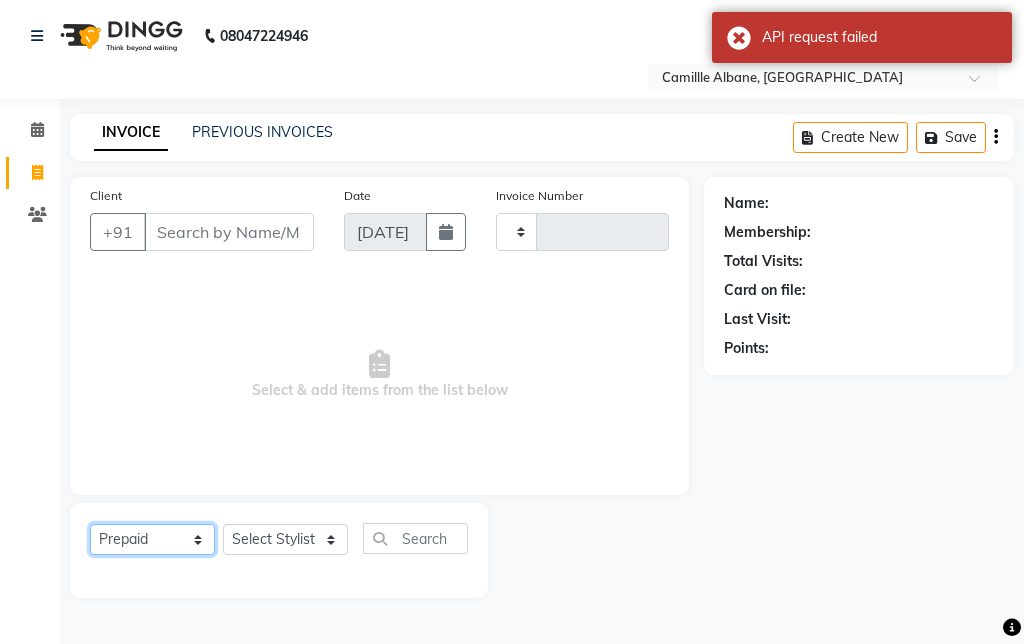 click on "Select  Service  Product  Membership  Package Voucher Prepaid Gift Card" 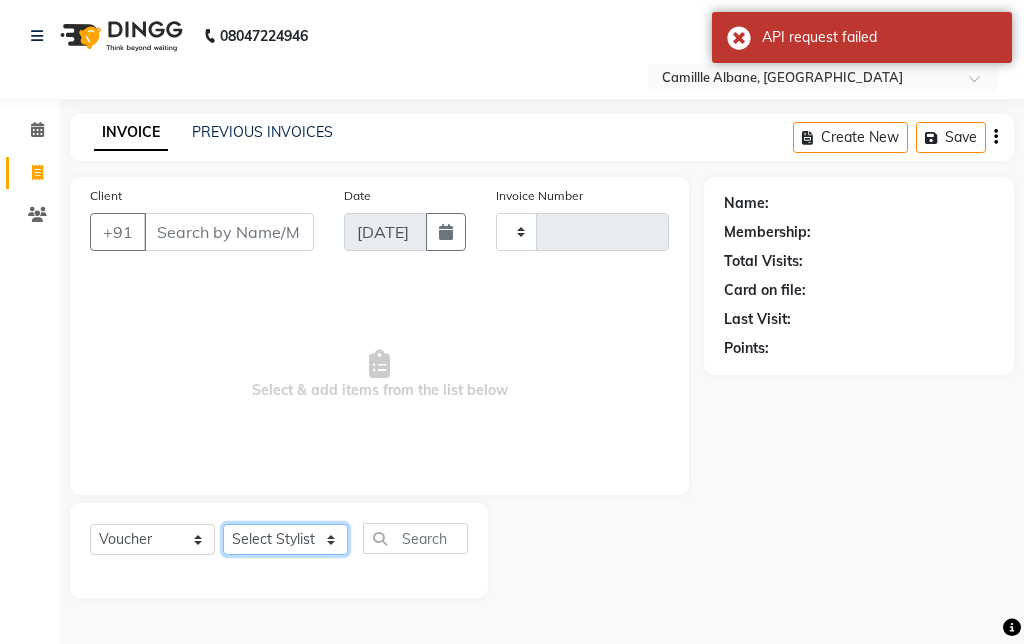 click on "Select Stylist" 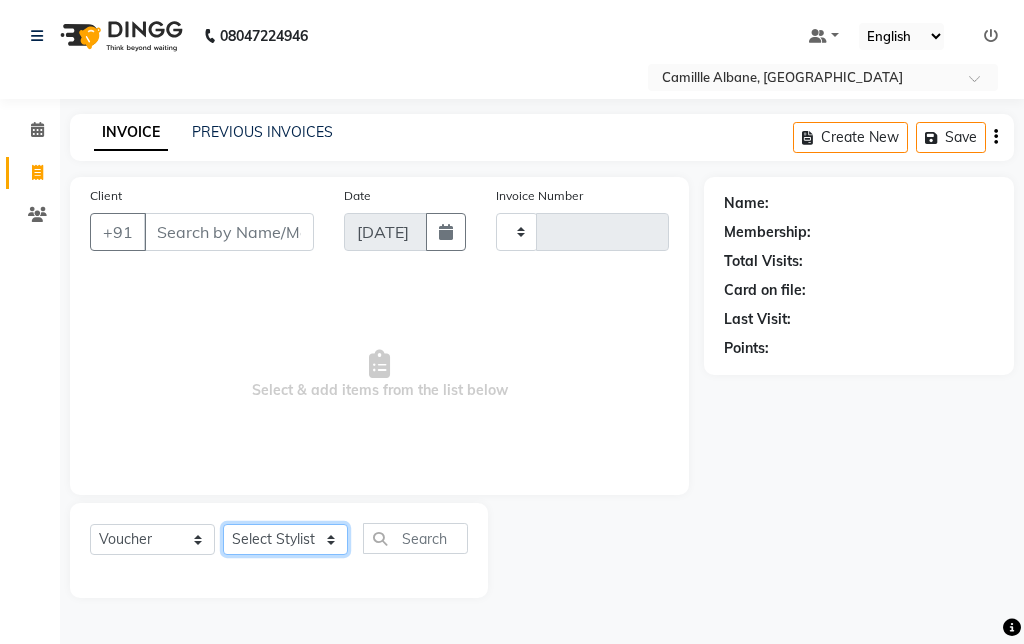 click on "Select Stylist" 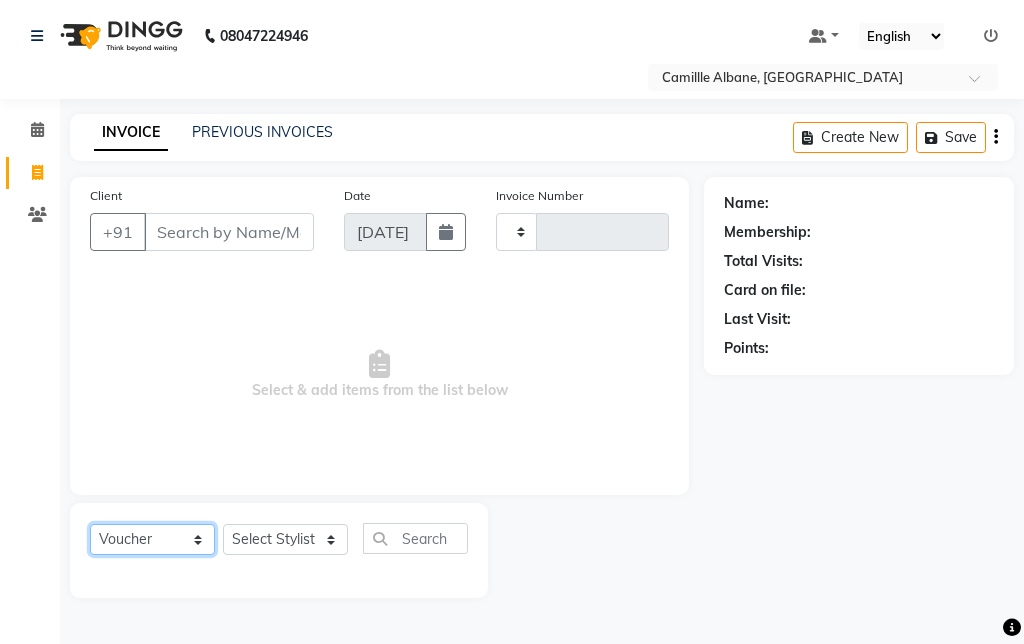 click on "Select  Service  Product  Membership  Package Voucher Prepaid Gift Card" 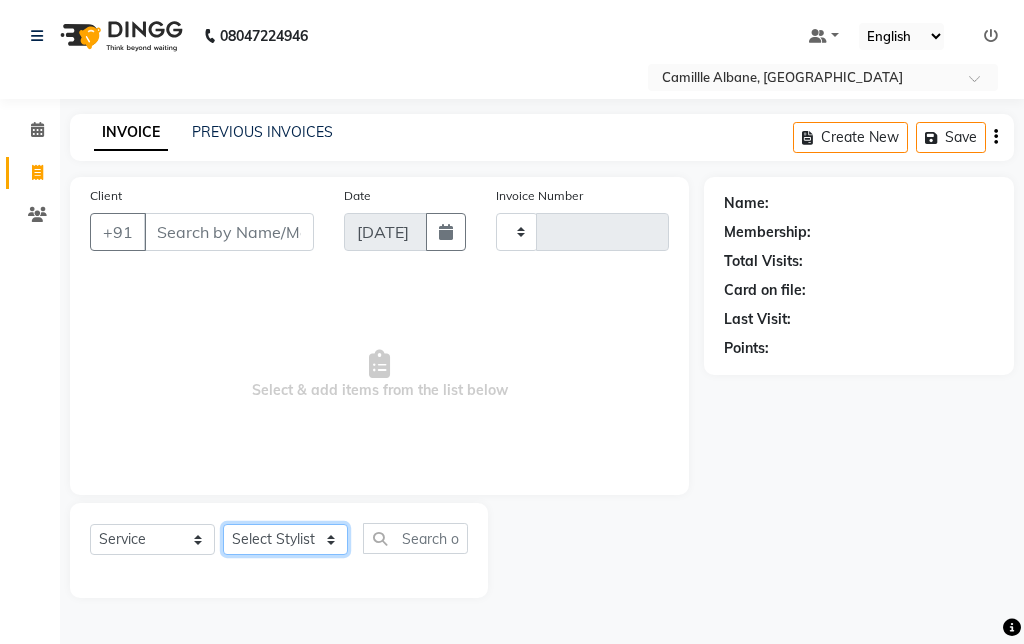 click on "Select Stylist" 